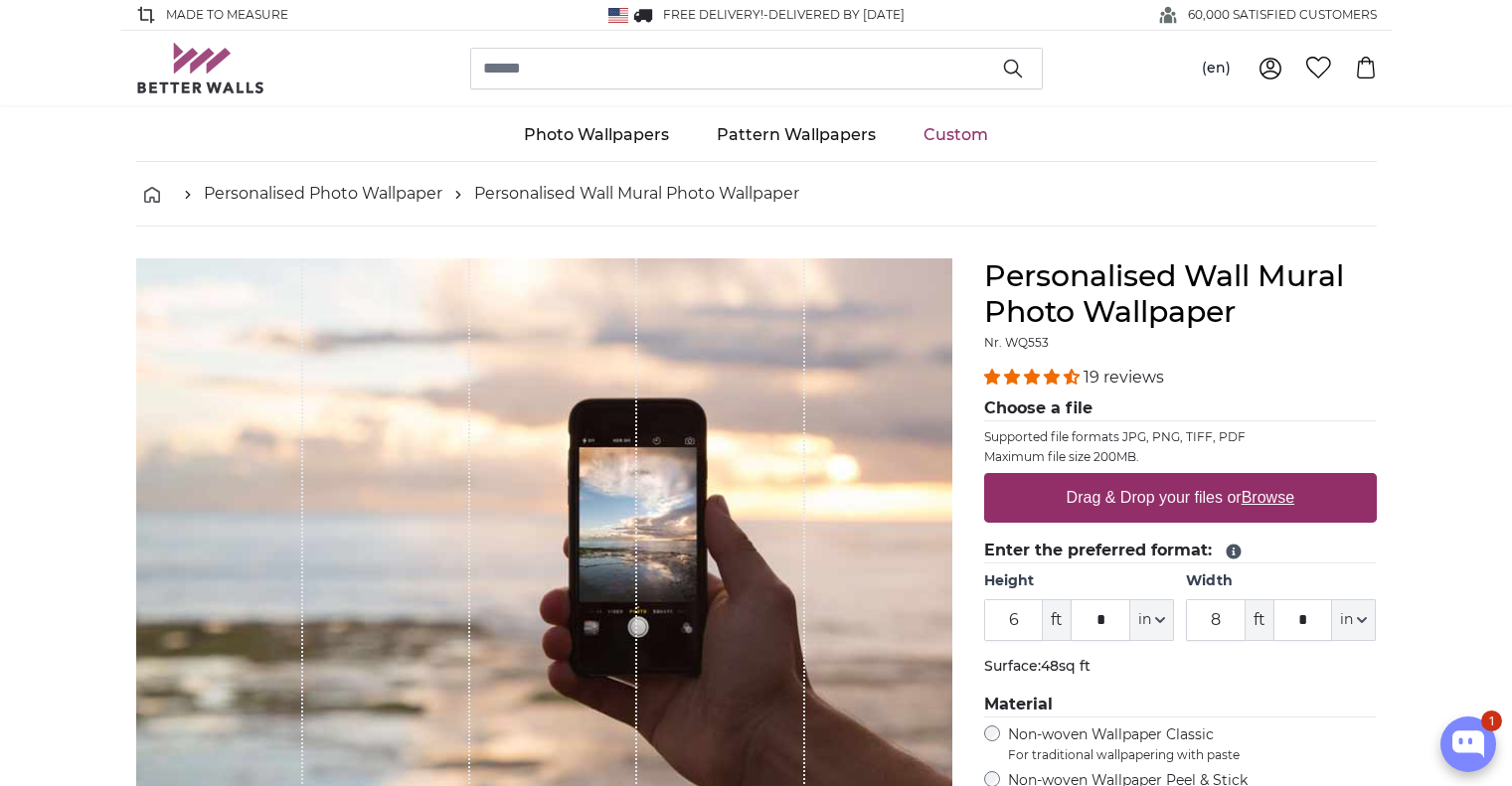 scroll, scrollTop: 0, scrollLeft: 0, axis: both 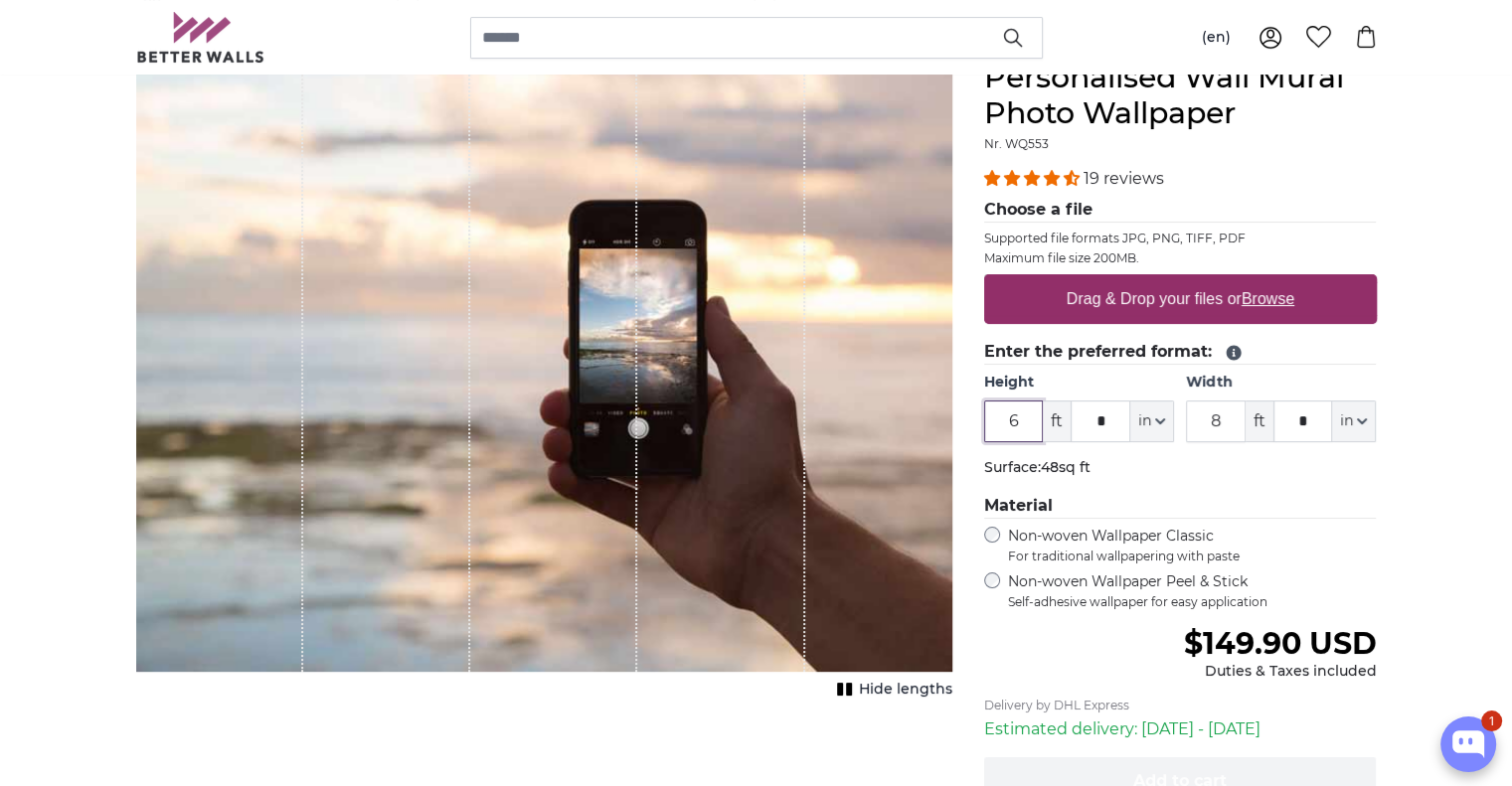 click on "6" at bounding box center (1014, 421) 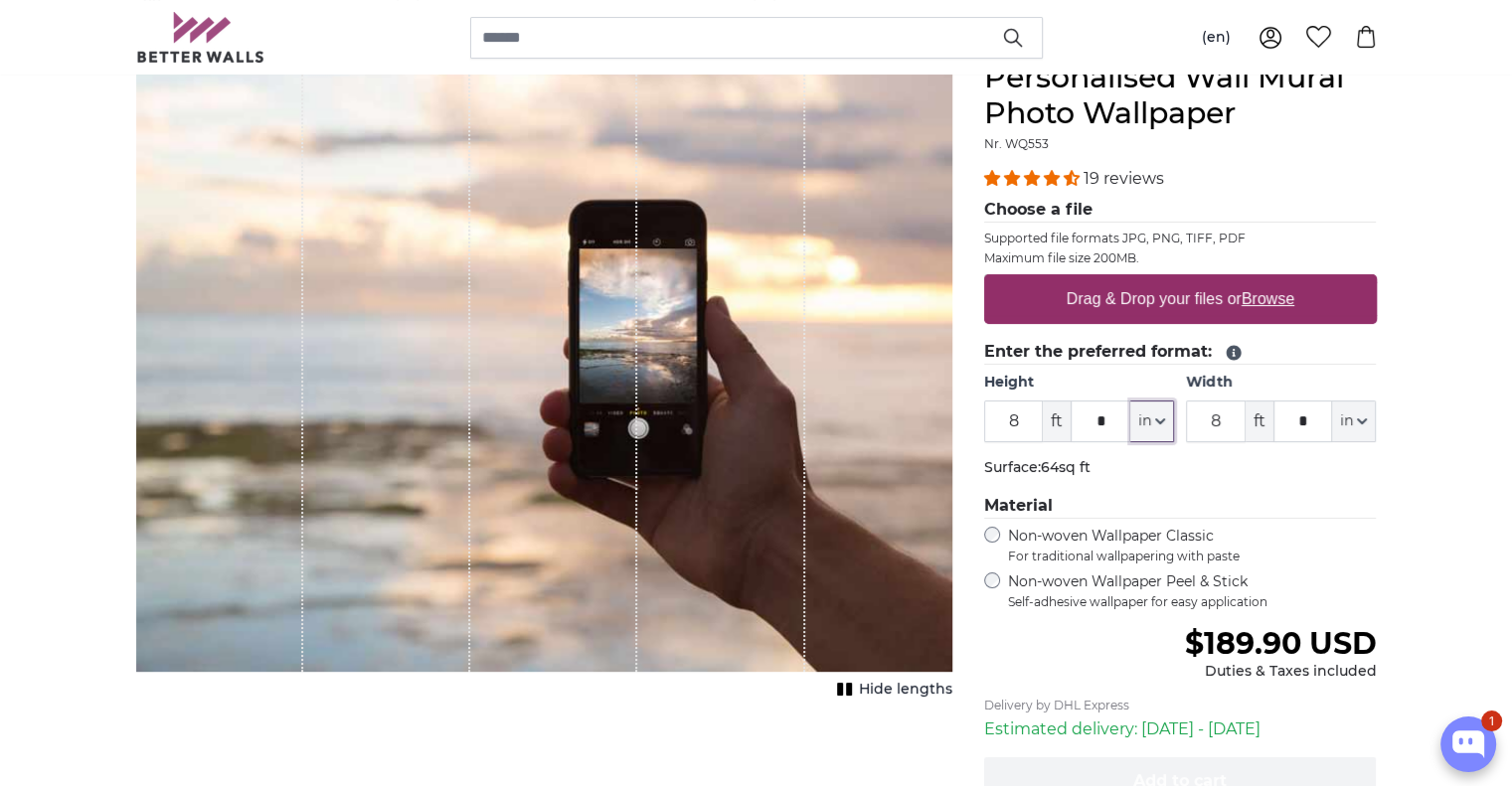 click on "in" 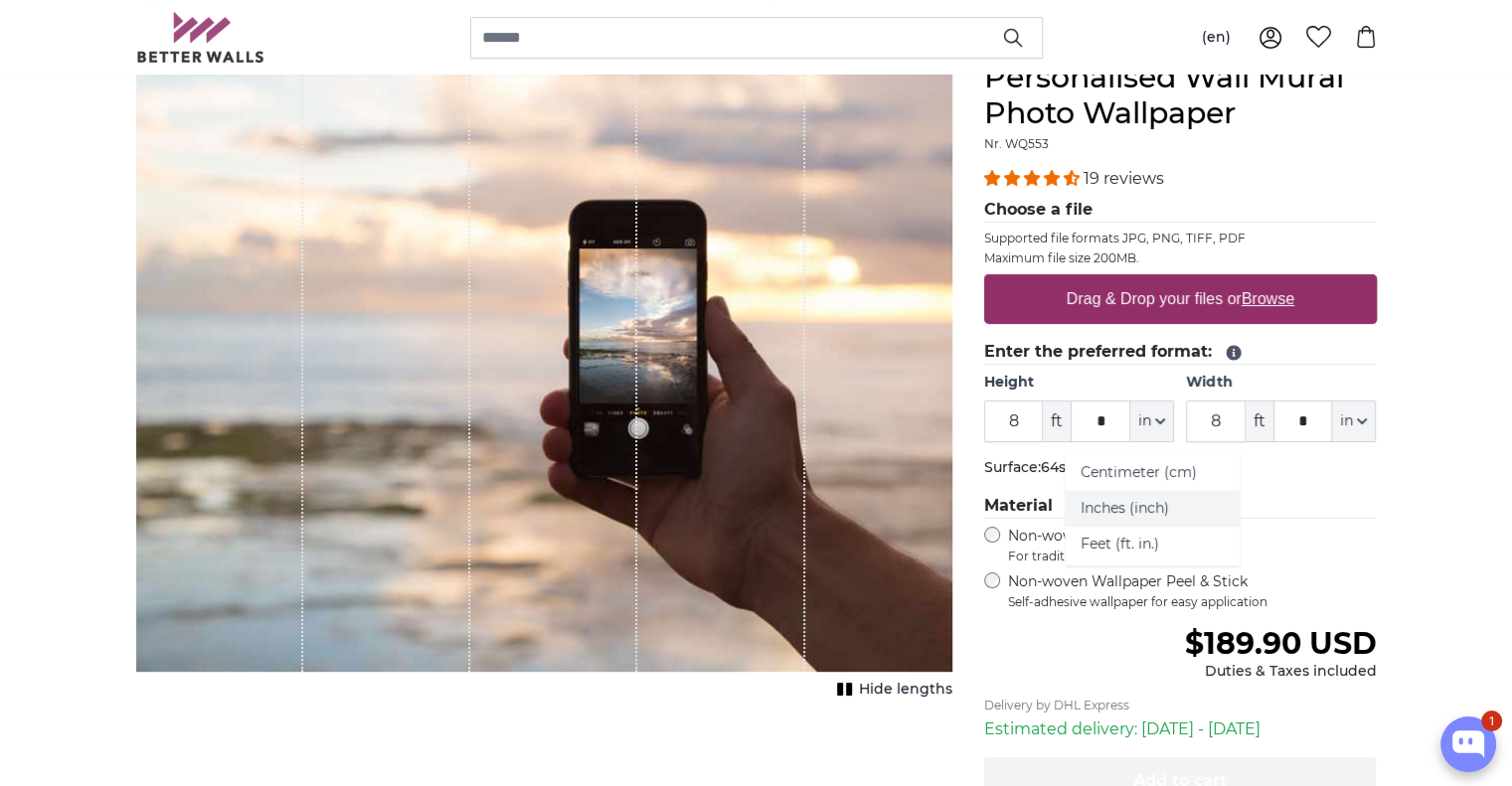 click on "Inches (inch)" 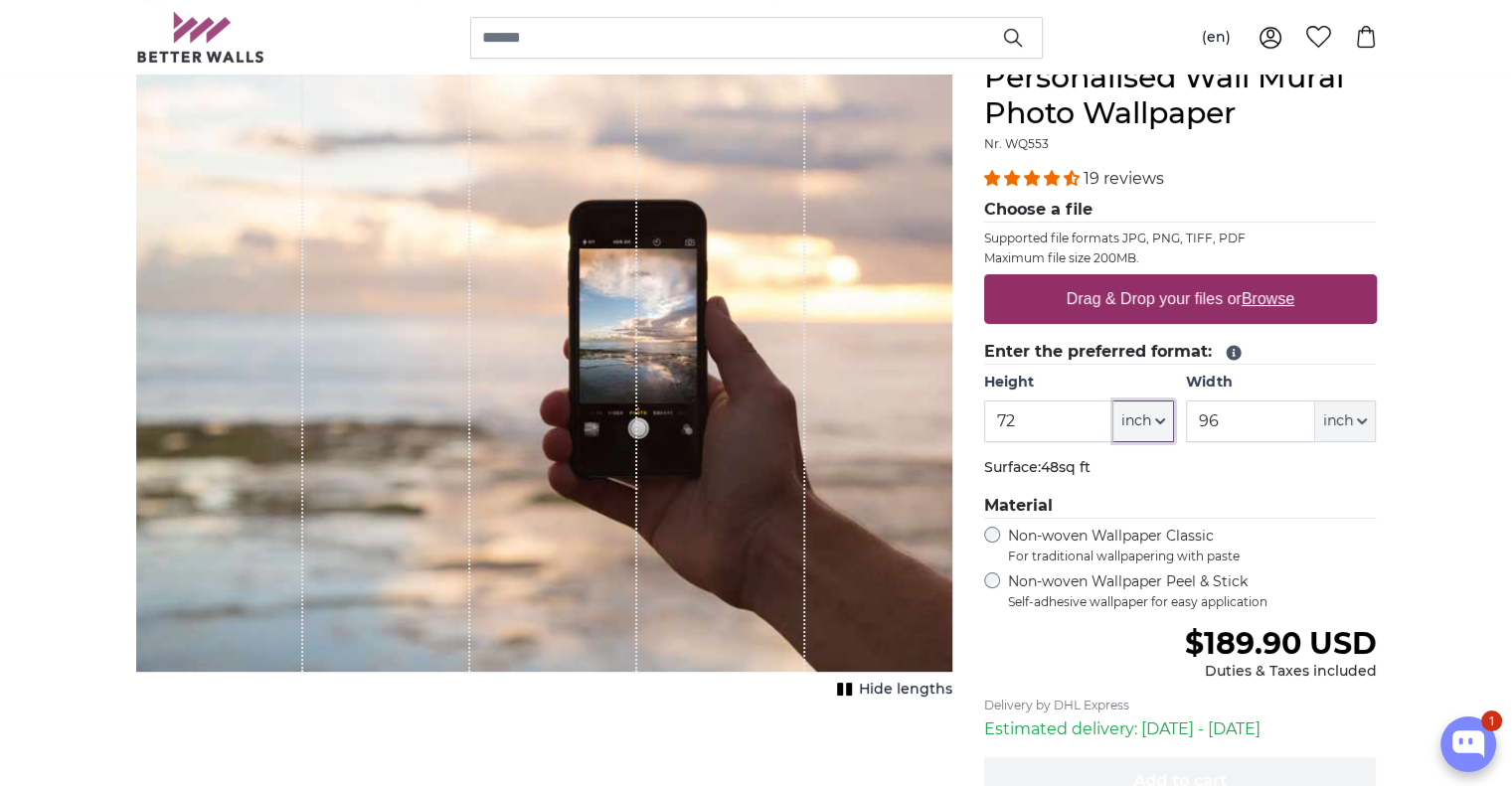 click on "inch" 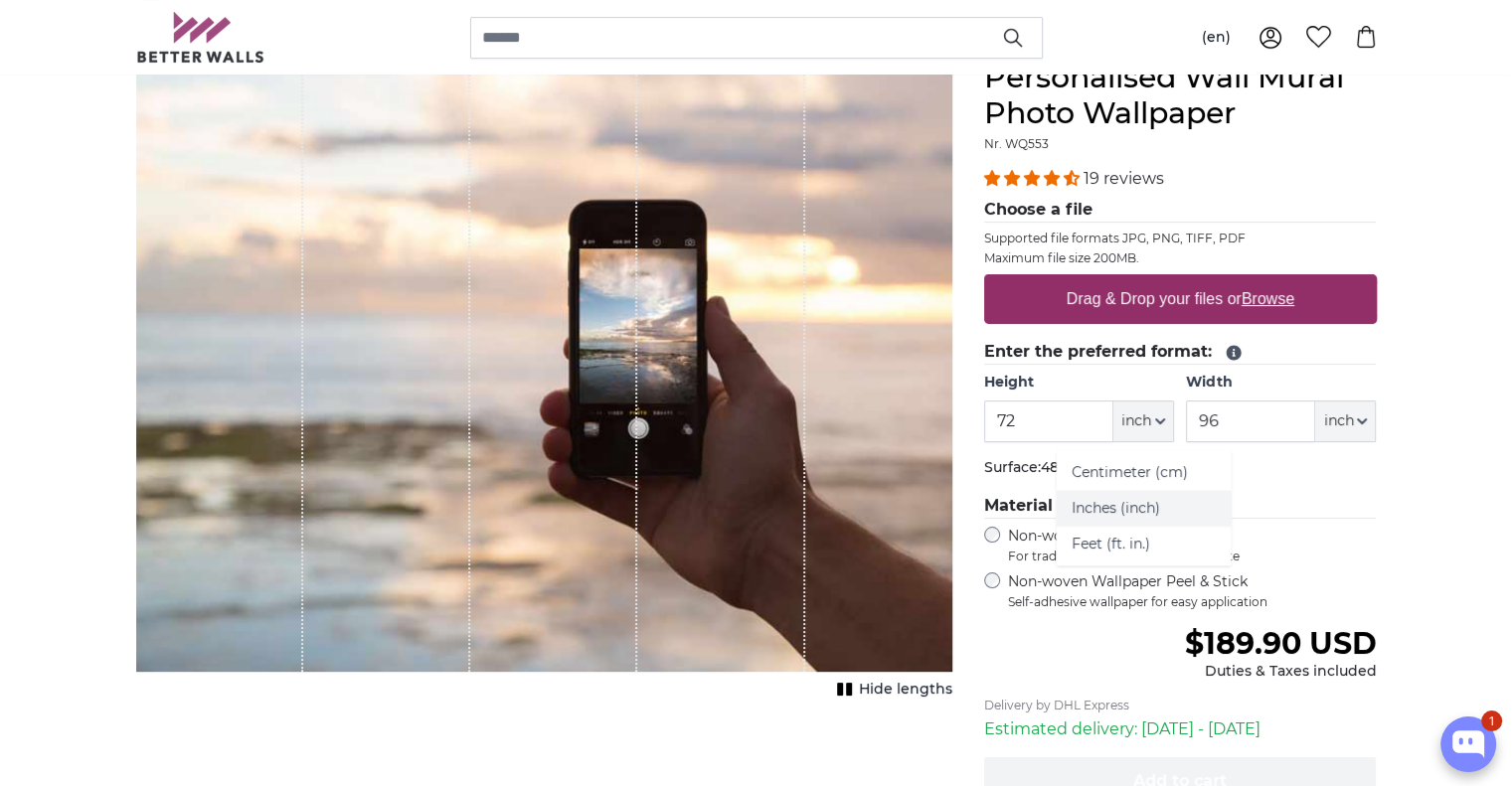 click on "Inches (inch)" 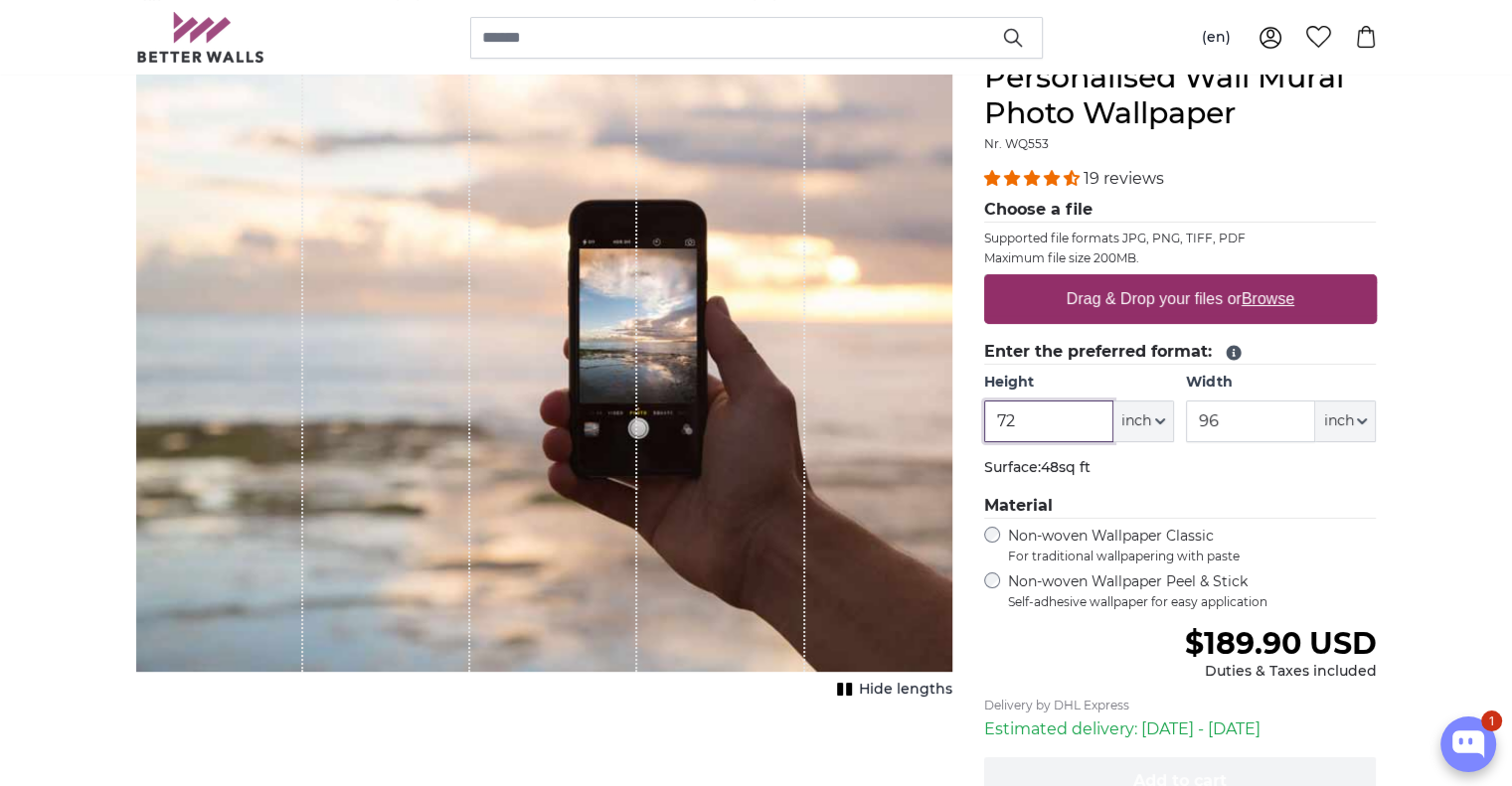 click on "72" at bounding box center [1049, 421] 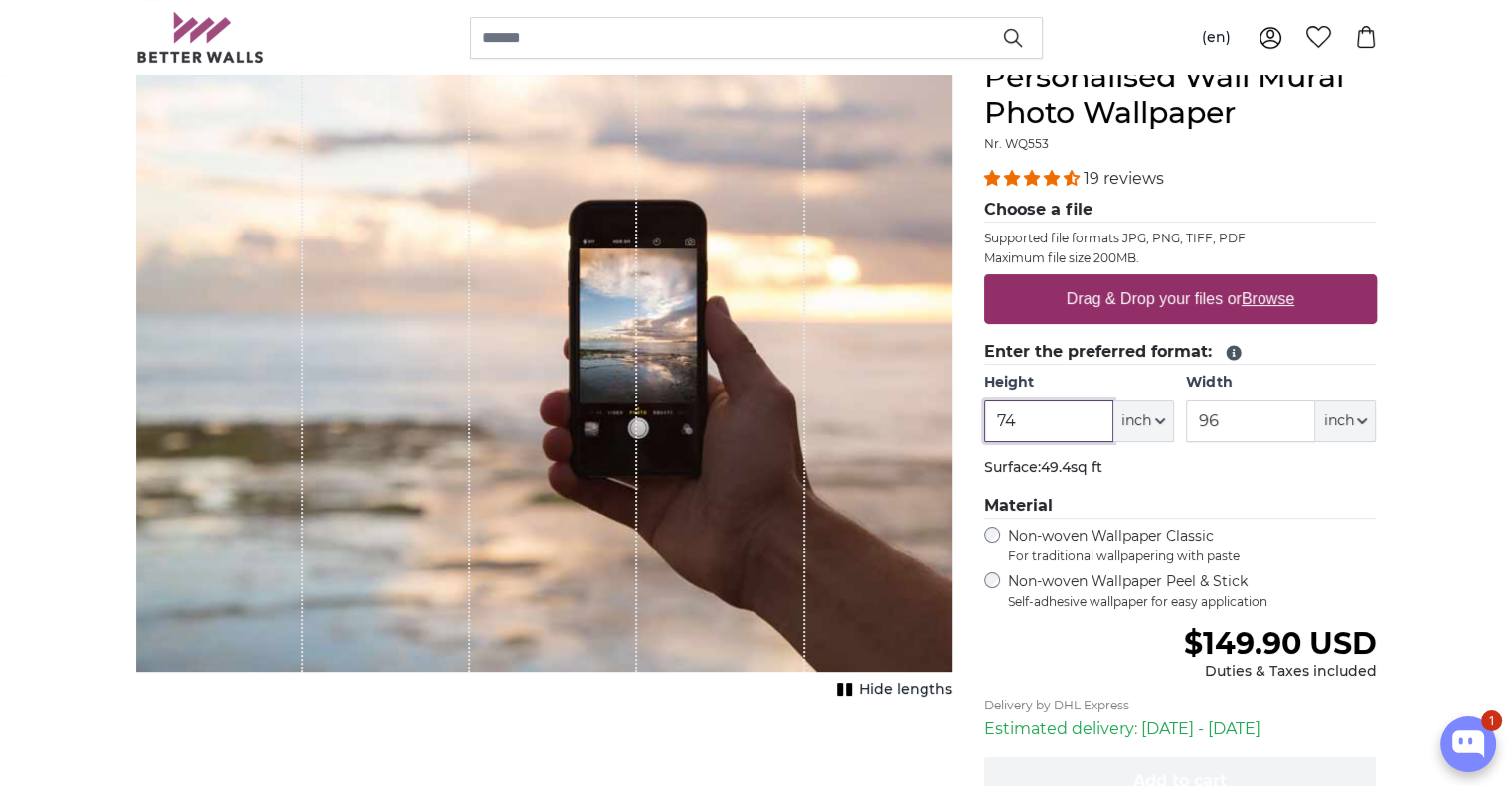 type on "74" 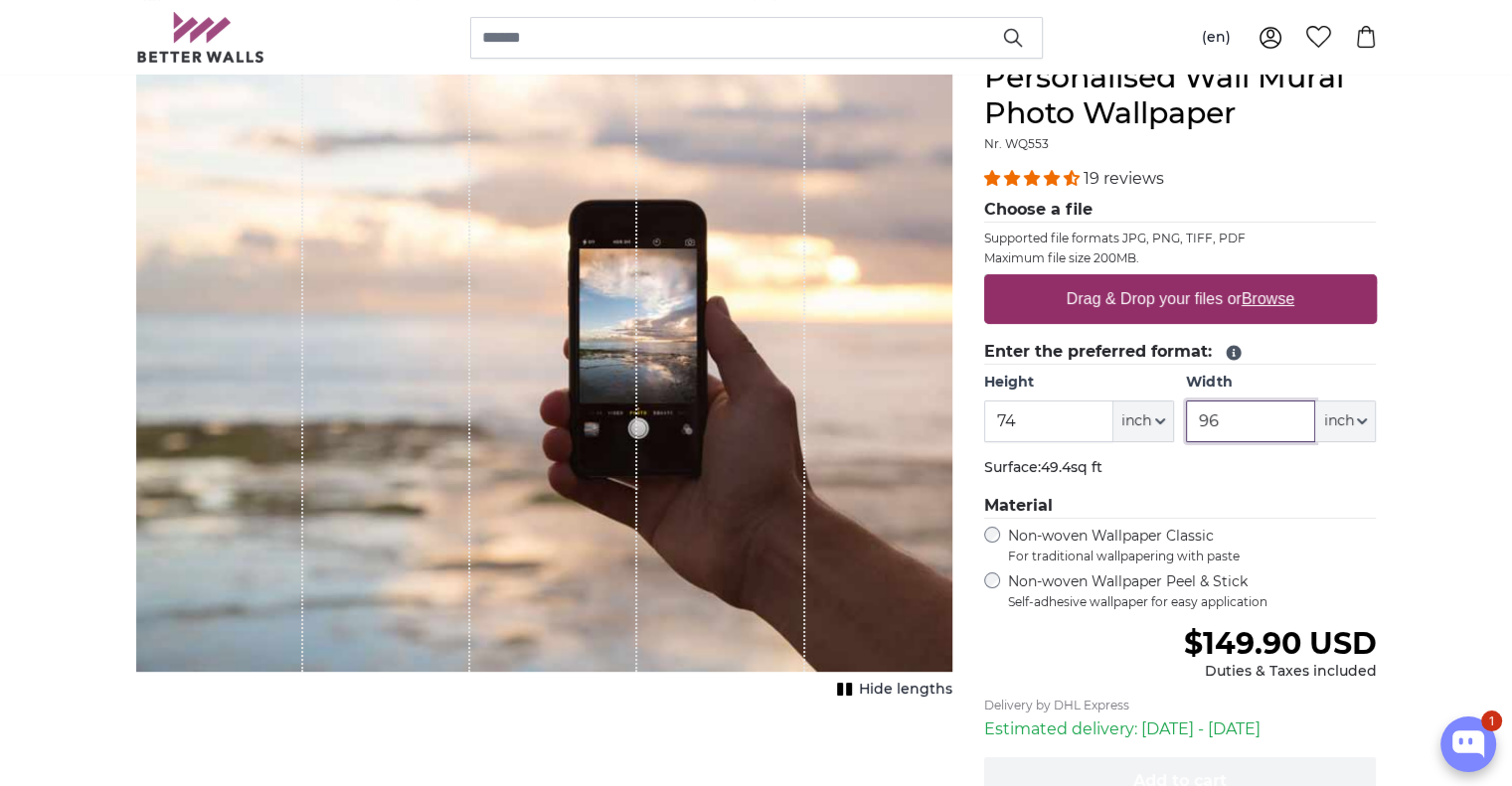 click on "96" at bounding box center [1251, 421] 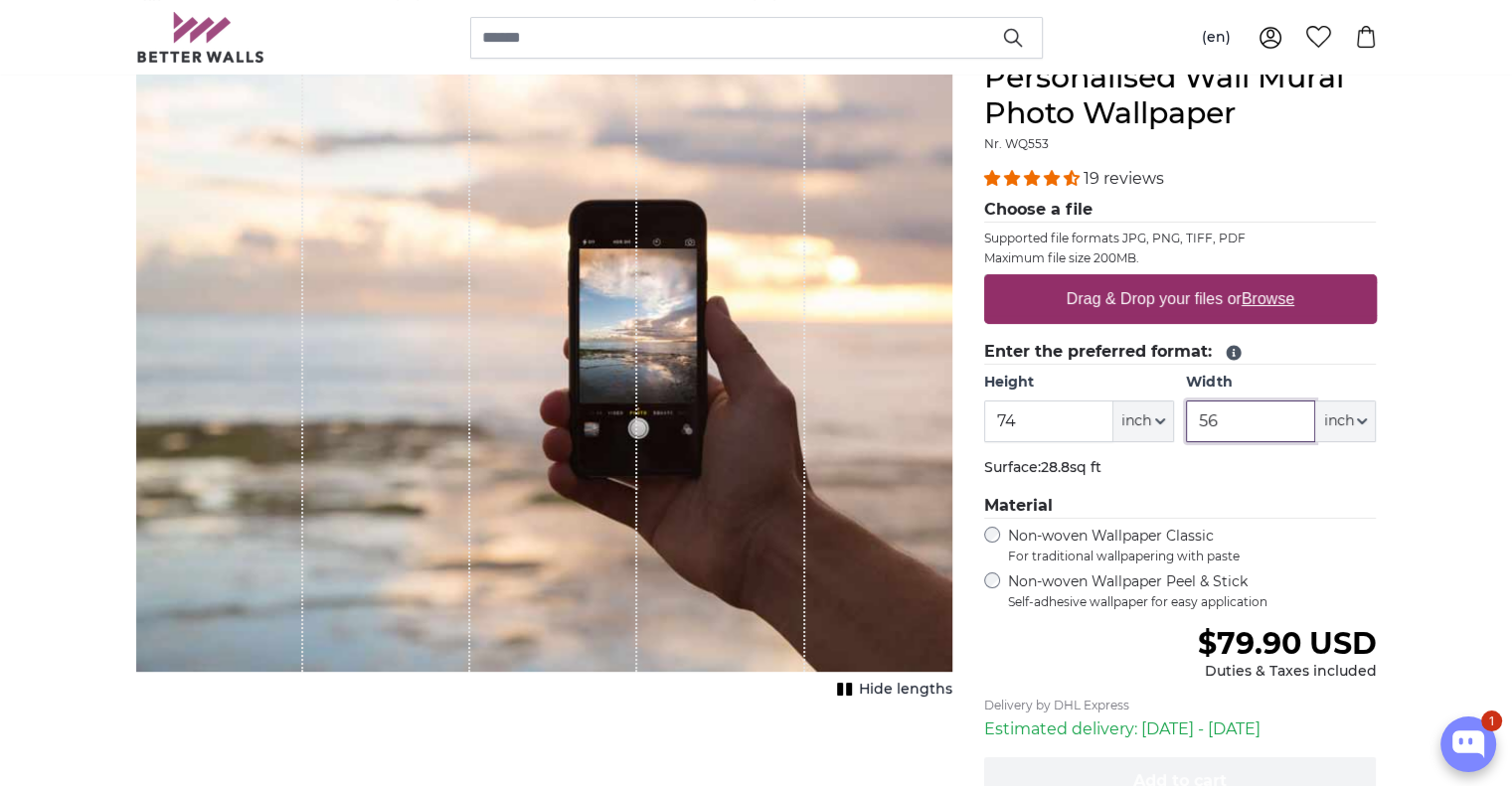 type on "56" 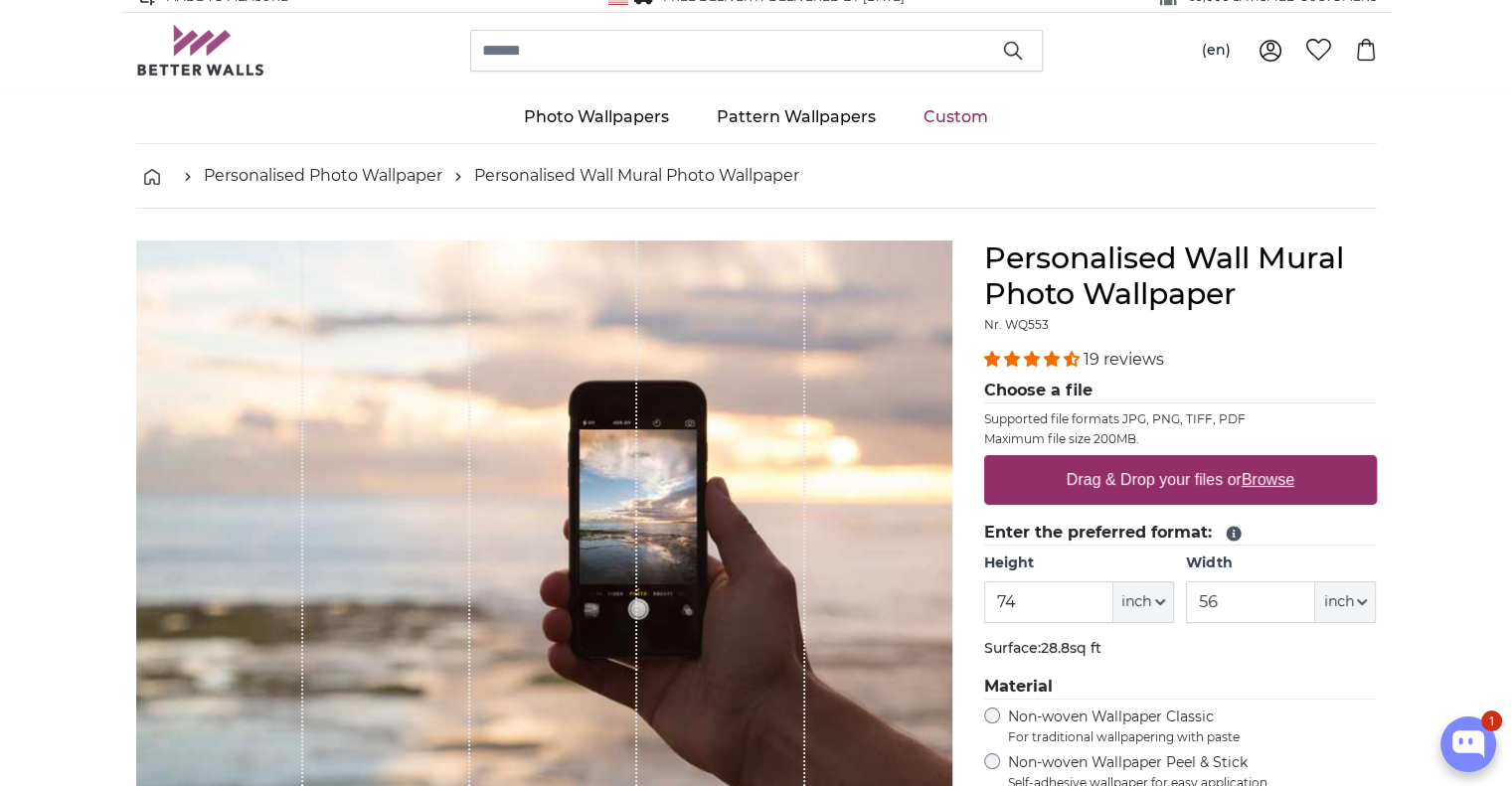 scroll, scrollTop: 0, scrollLeft: 0, axis: both 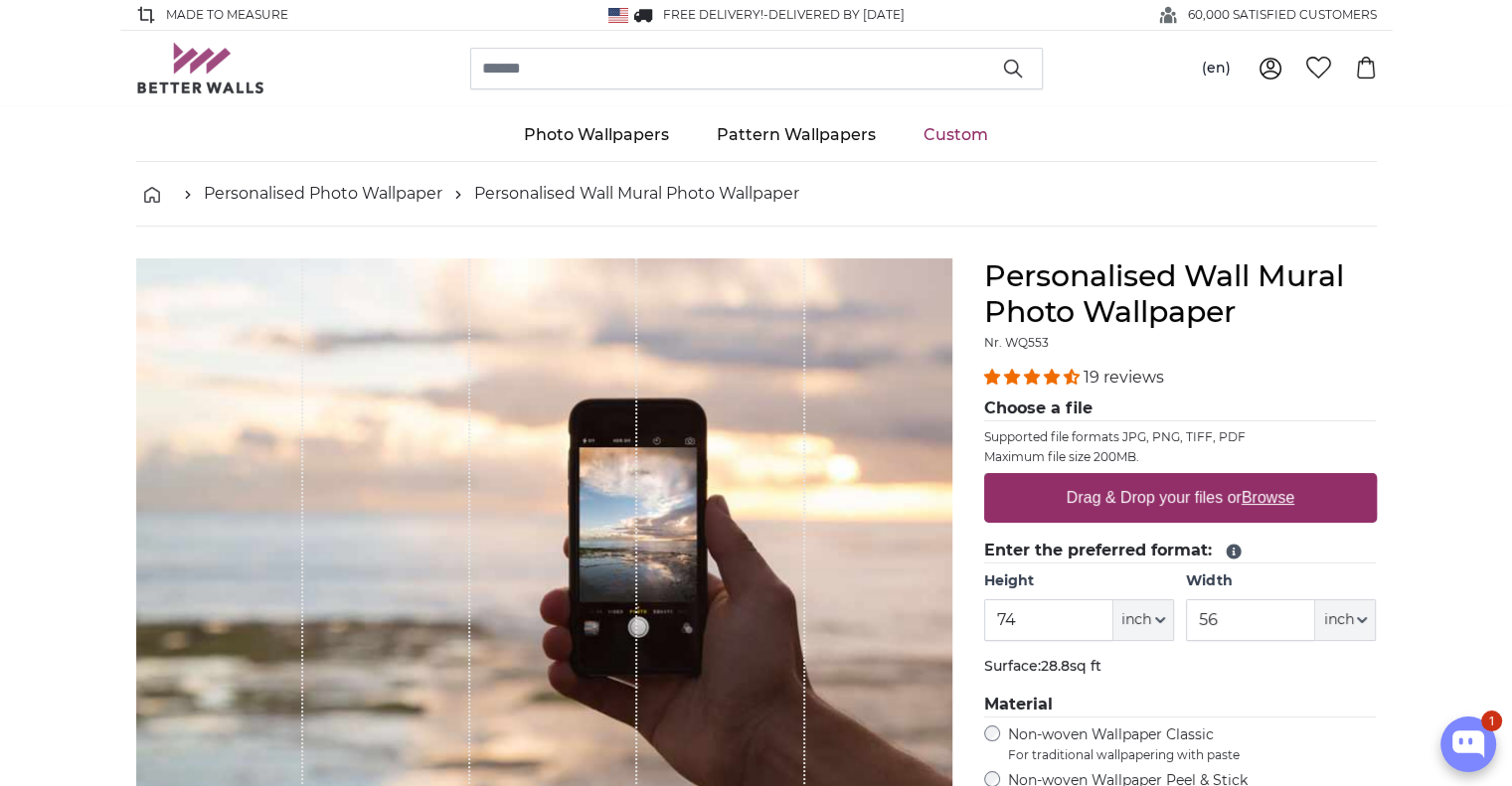 click 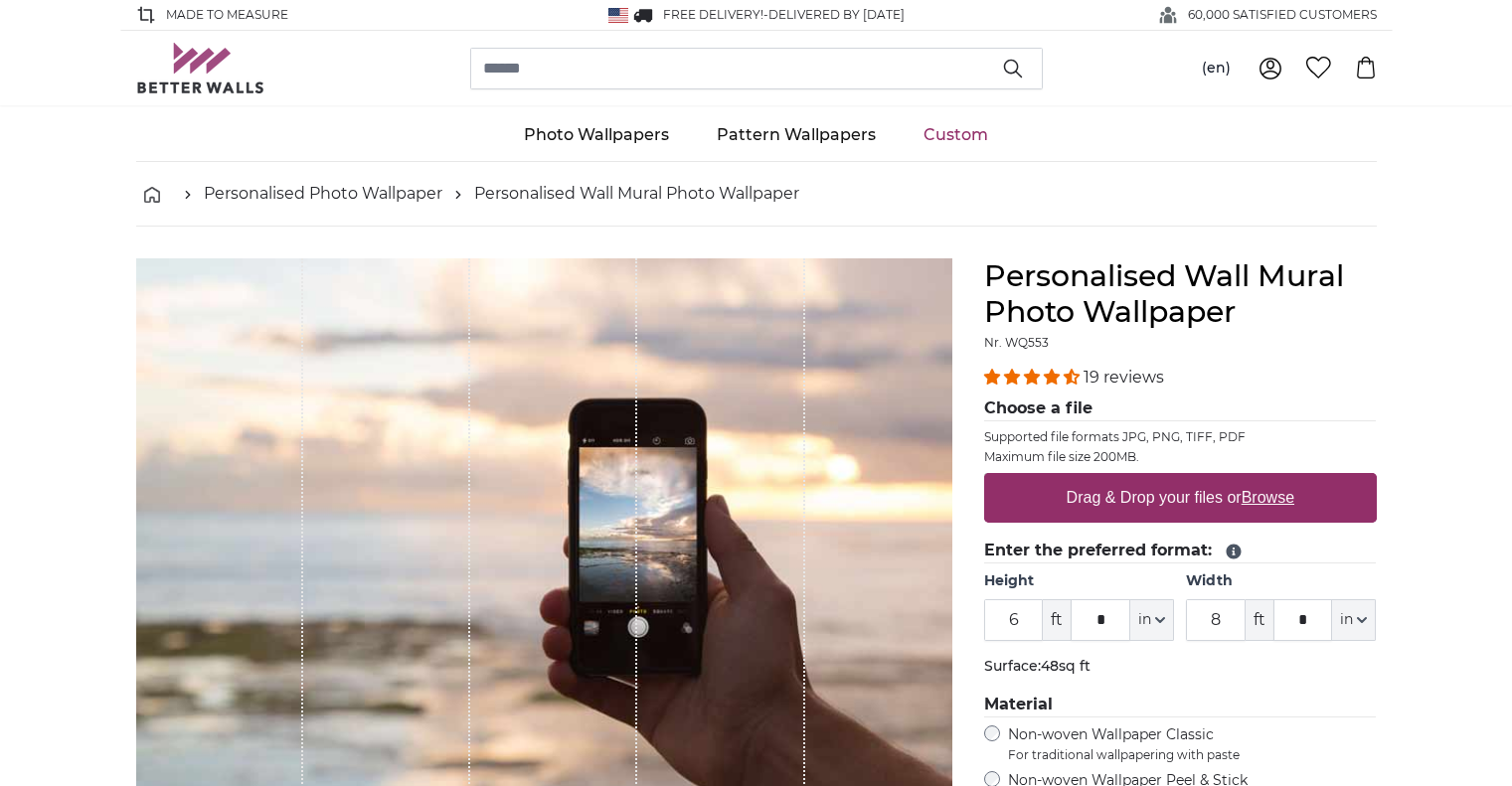 scroll, scrollTop: 0, scrollLeft: 0, axis: both 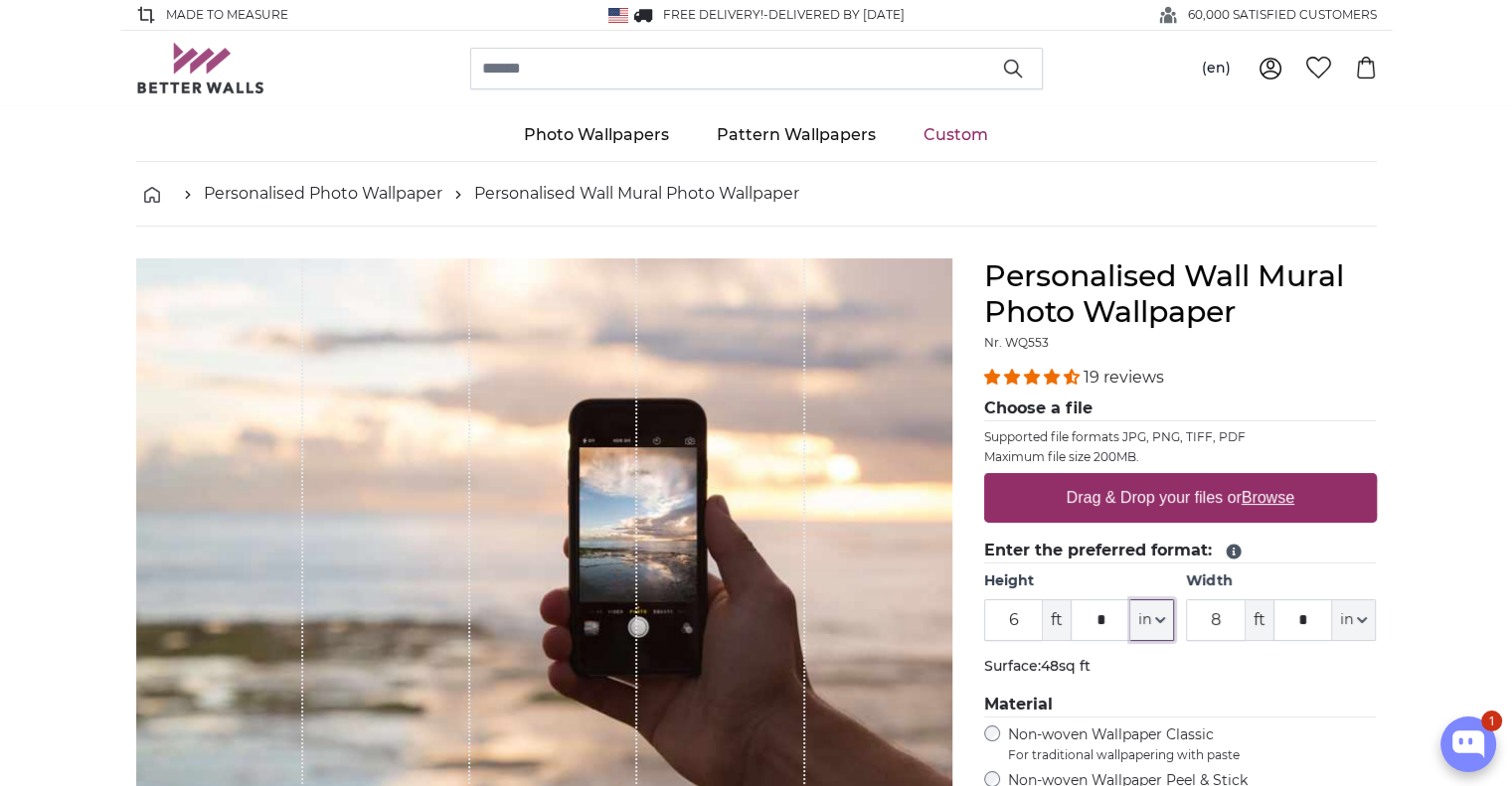 click 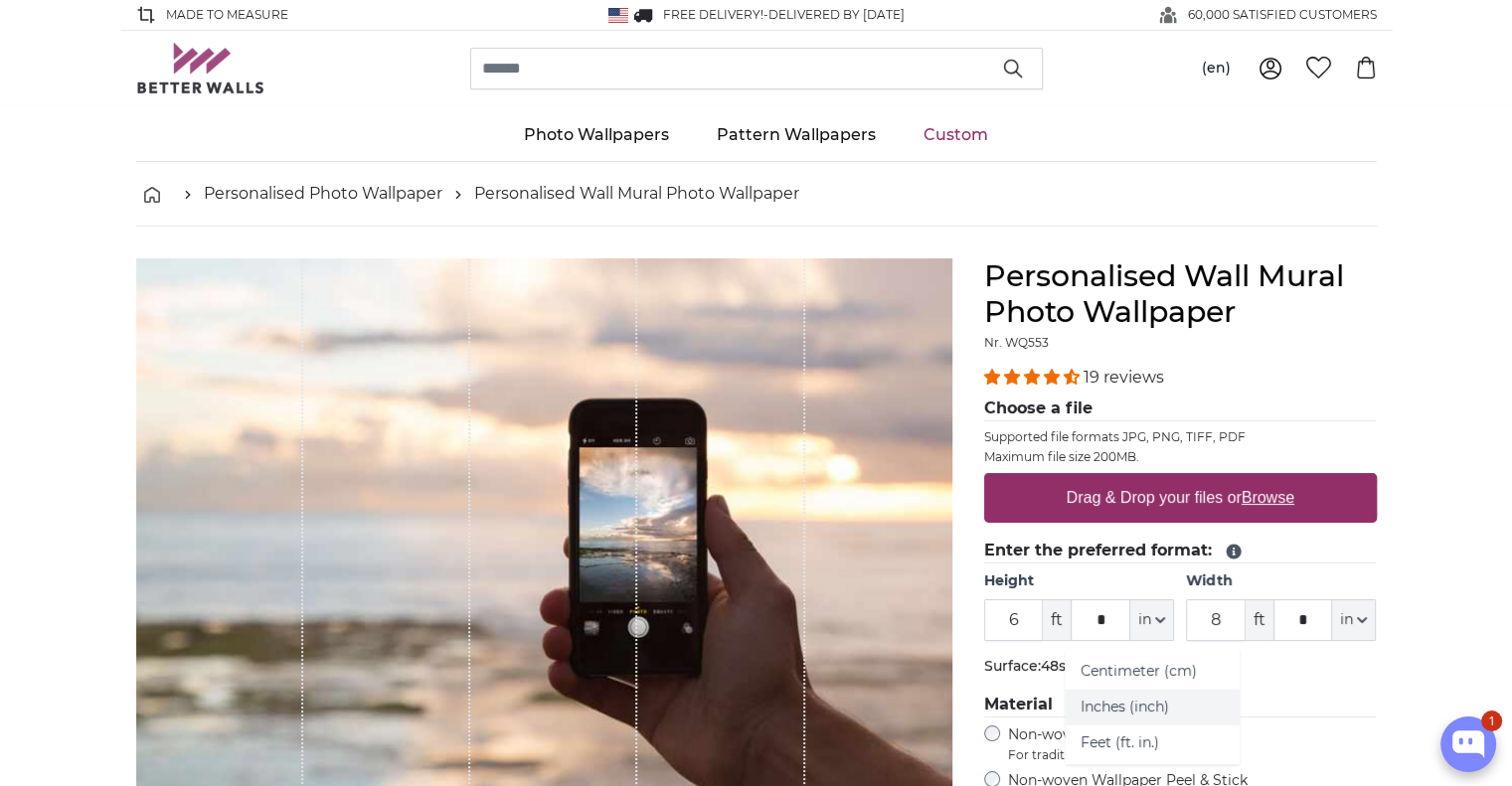 click on "Inches (inch)" 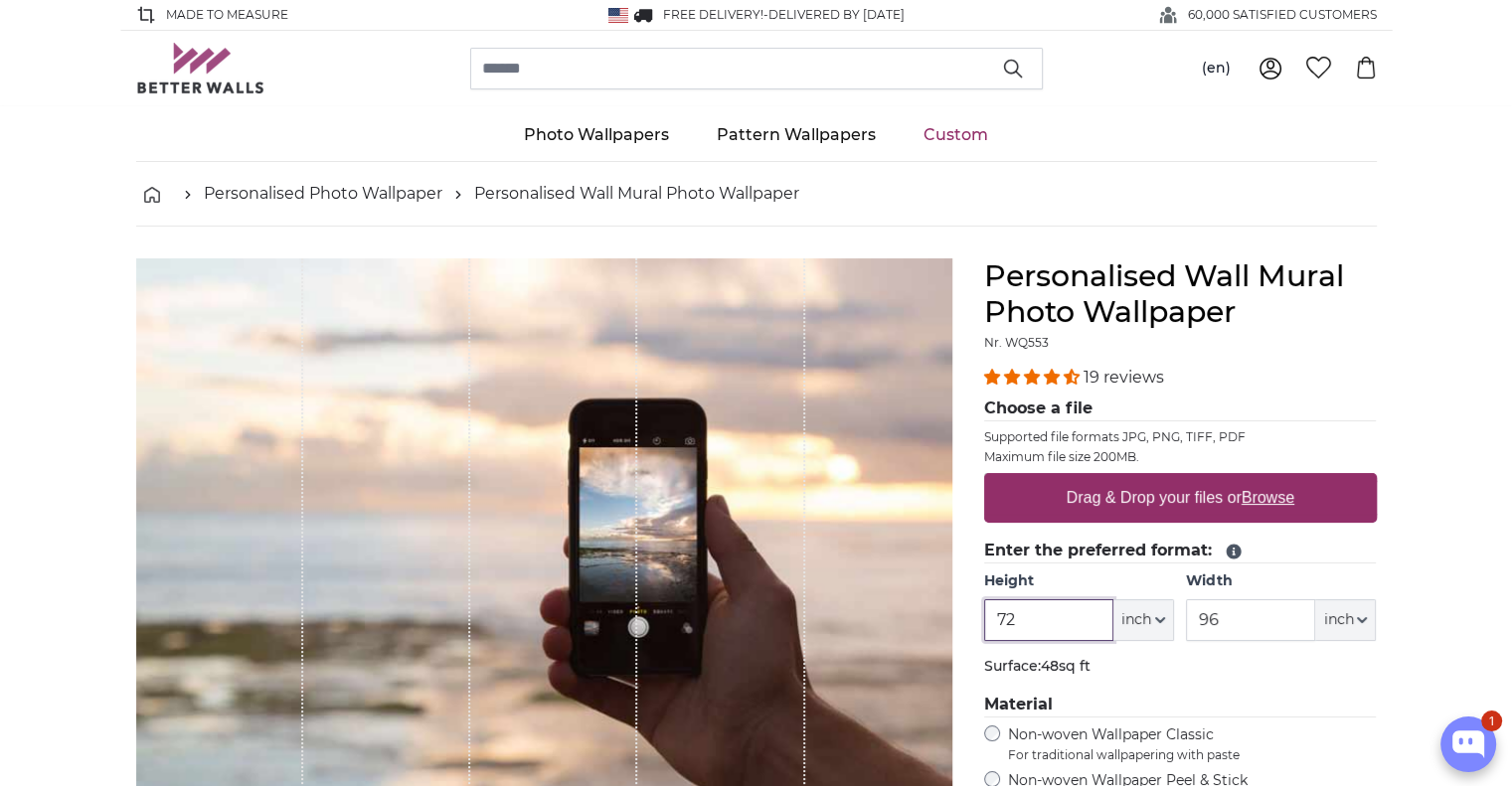 click on "72" at bounding box center (1049, 620) 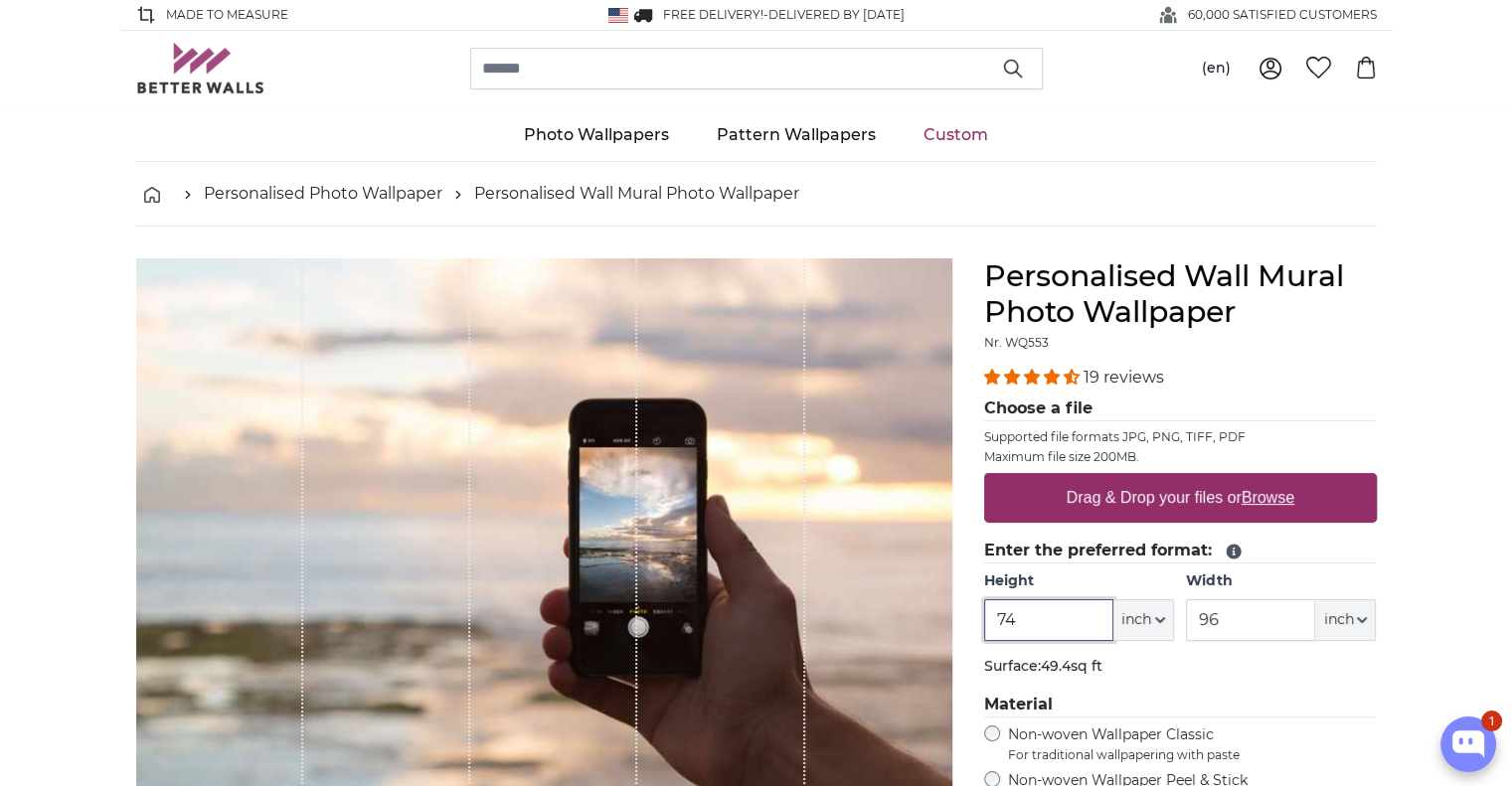 type on "74" 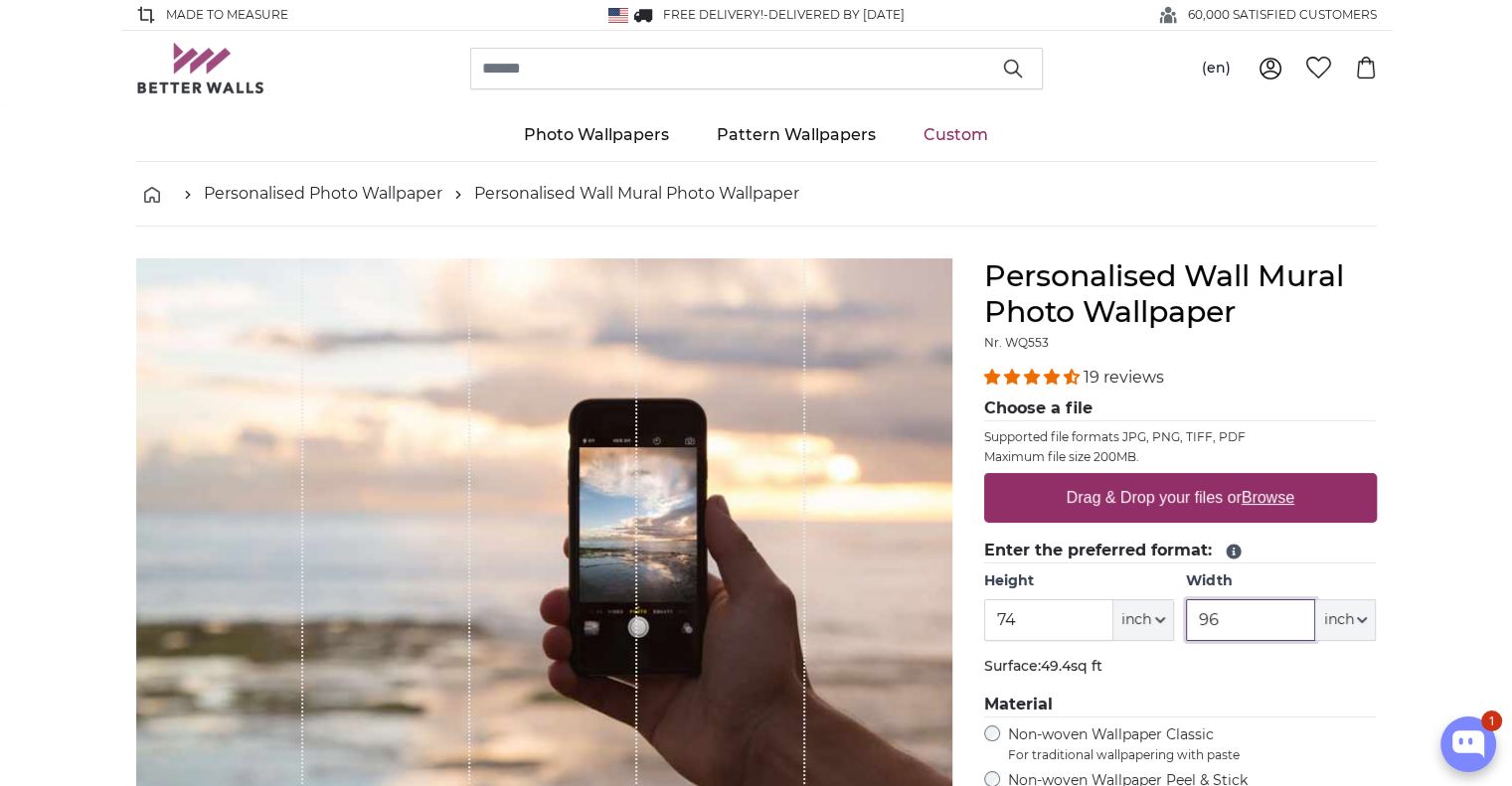 click on "96" at bounding box center [1251, 620] 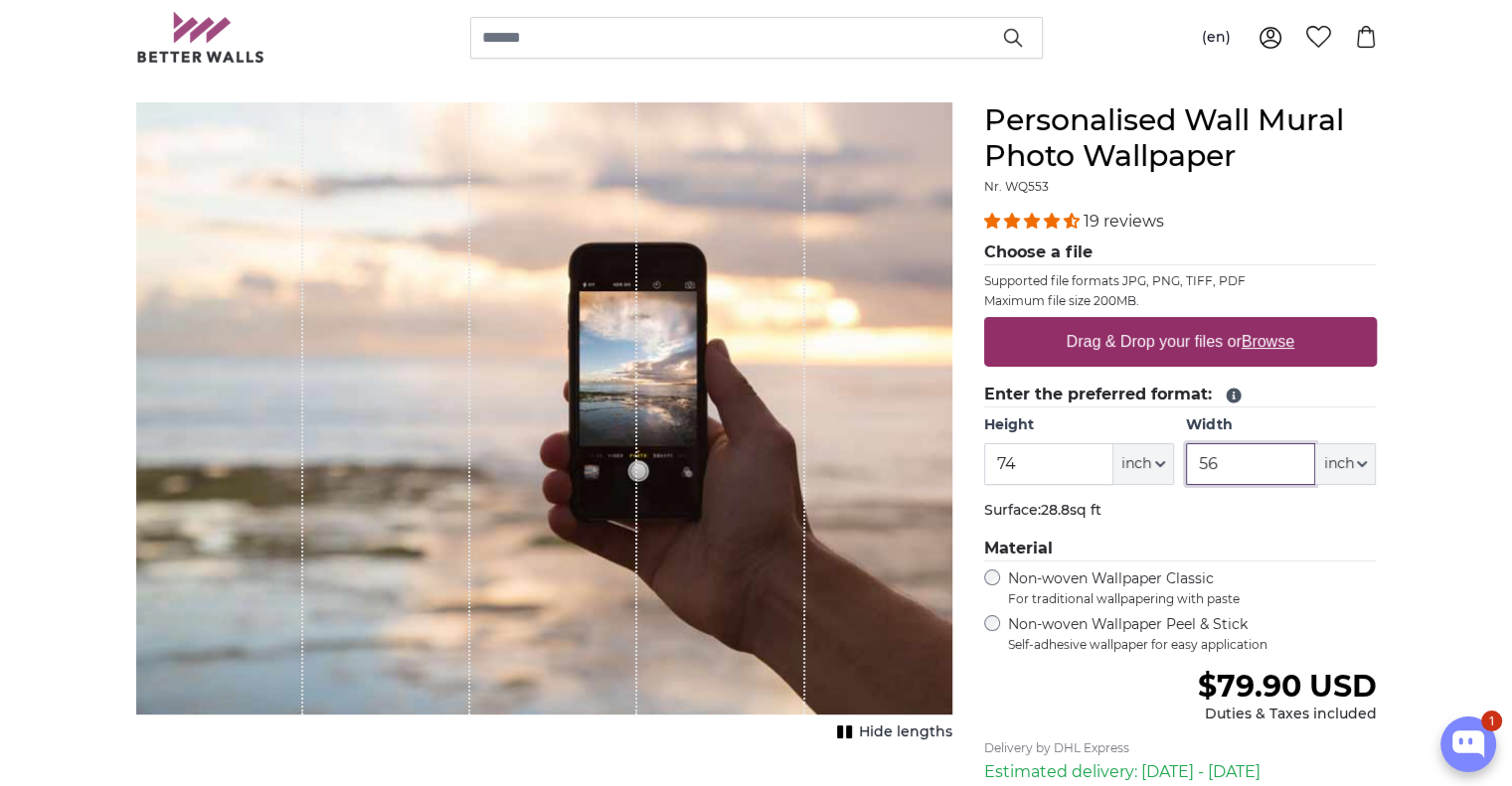 scroll, scrollTop: 199, scrollLeft: 0, axis: vertical 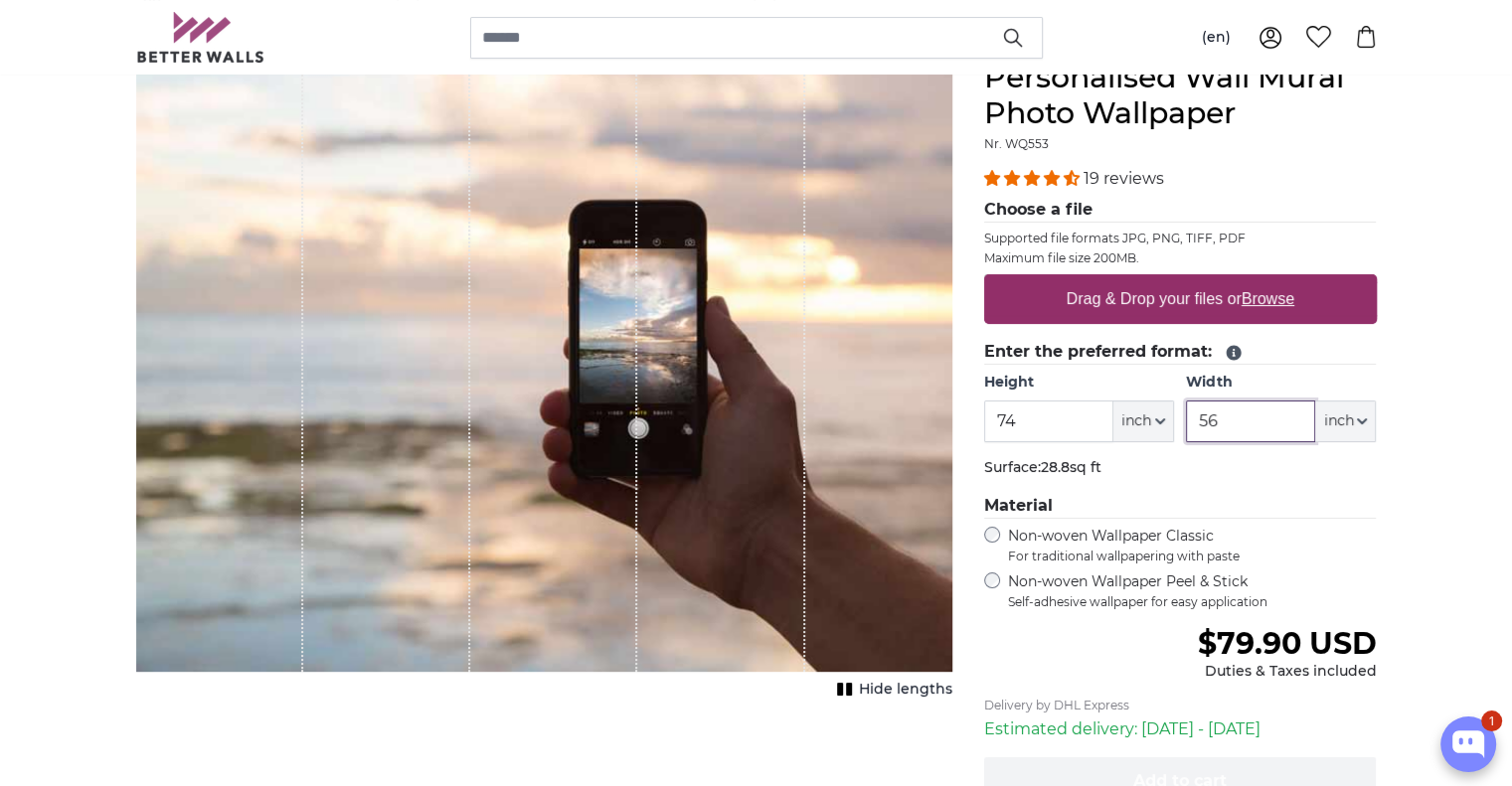 type on "56" 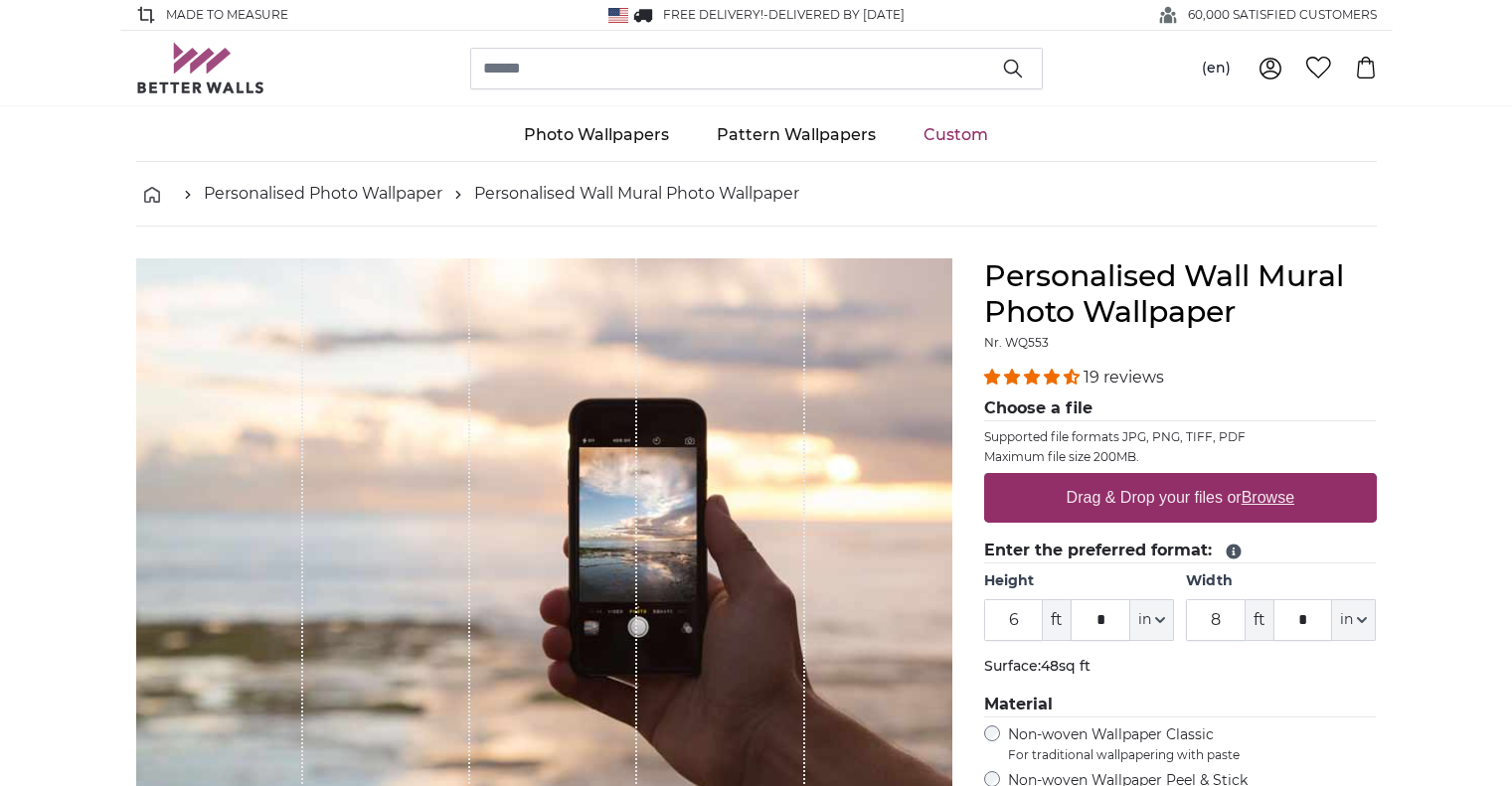 scroll, scrollTop: 0, scrollLeft: 0, axis: both 